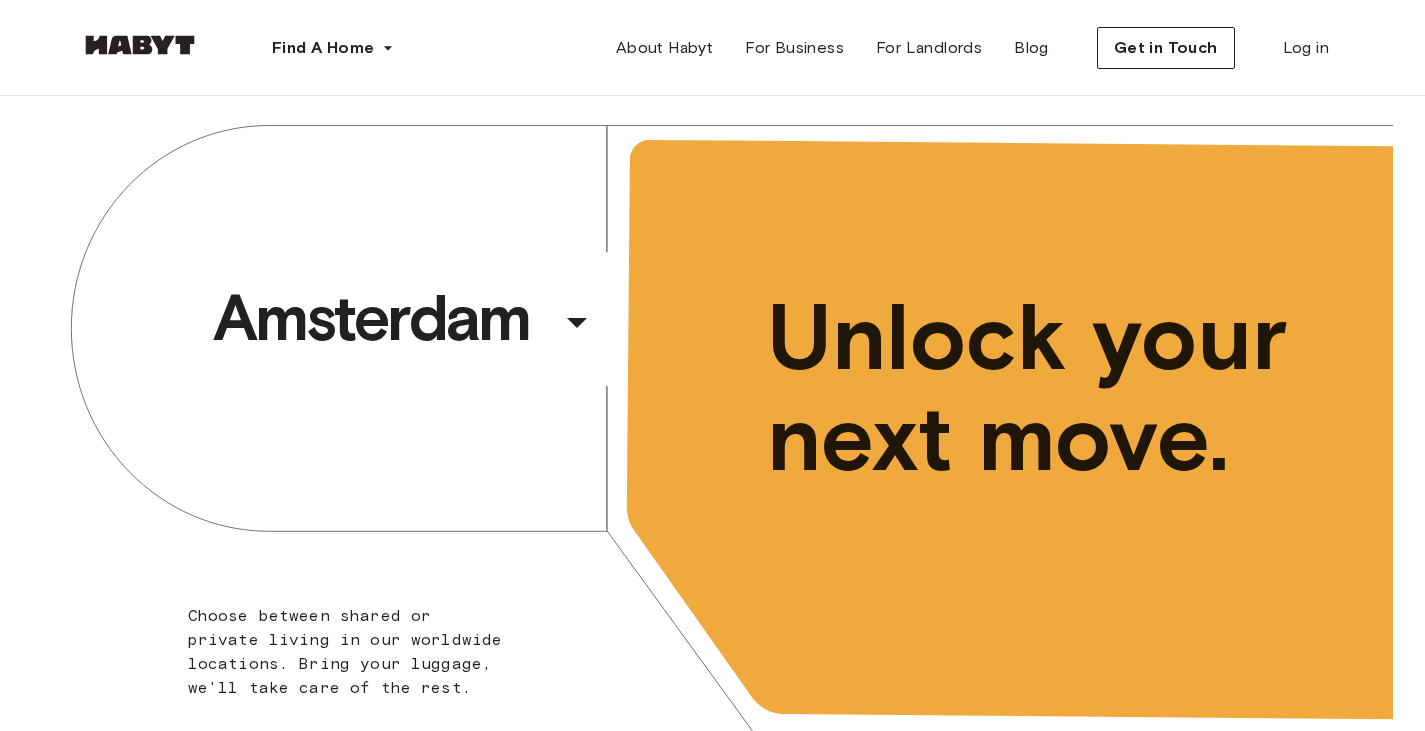 scroll, scrollTop: 0, scrollLeft: 0, axis: both 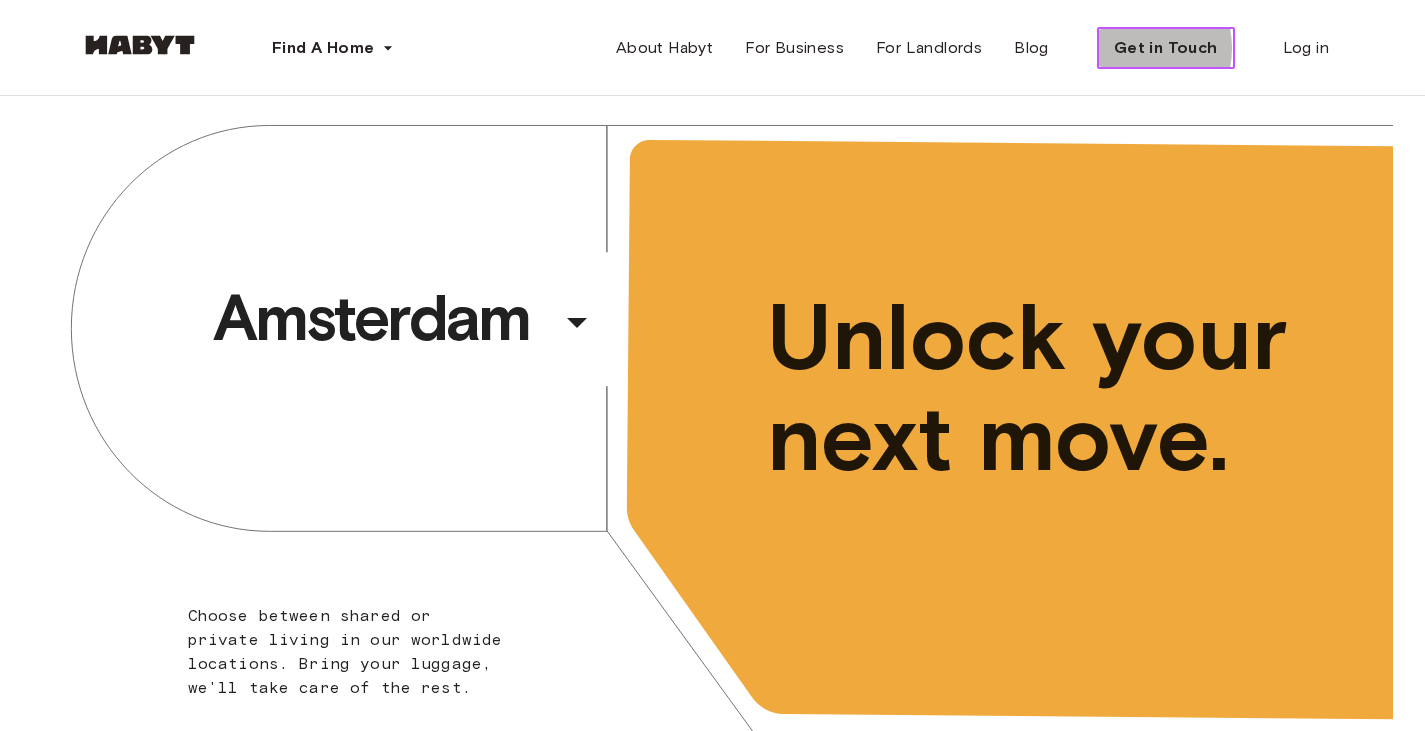 click on "Get in Touch" at bounding box center (1166, 48) 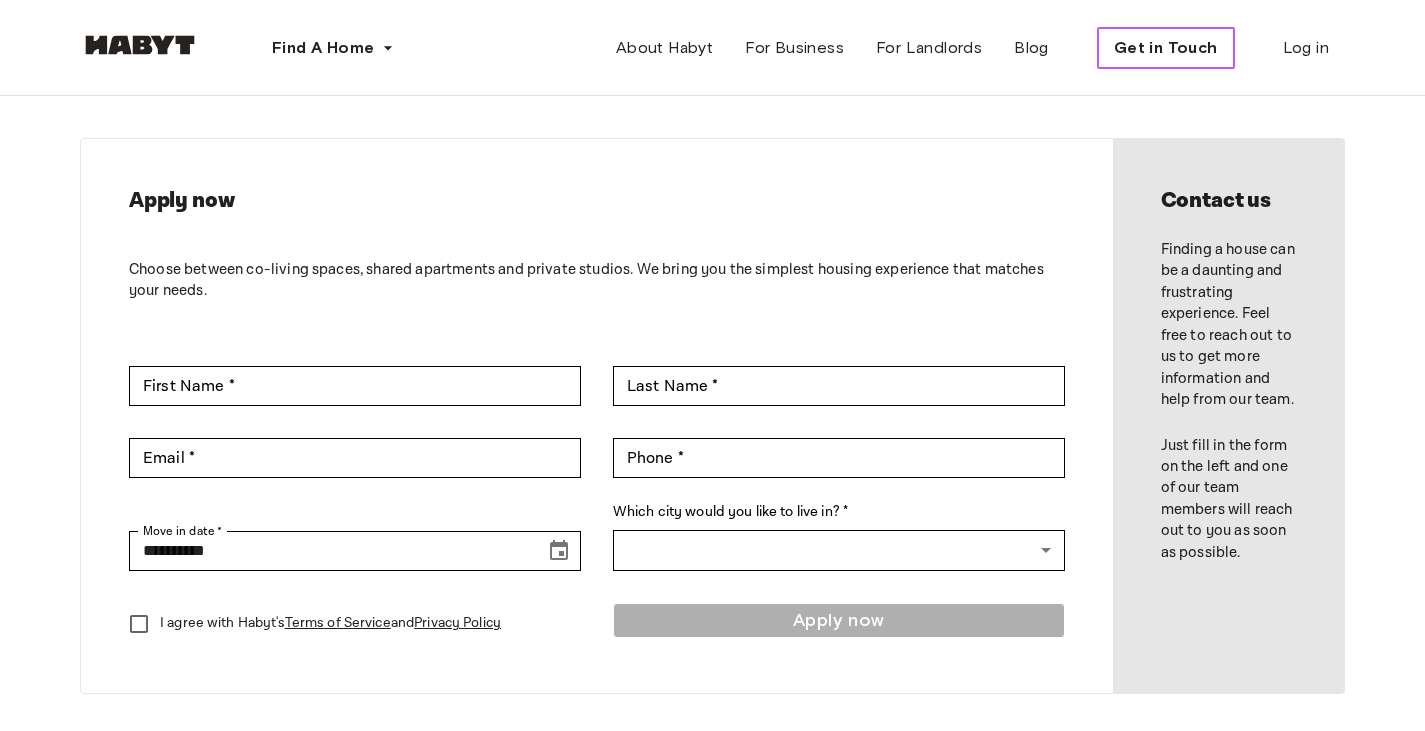 scroll, scrollTop: 0, scrollLeft: 0, axis: both 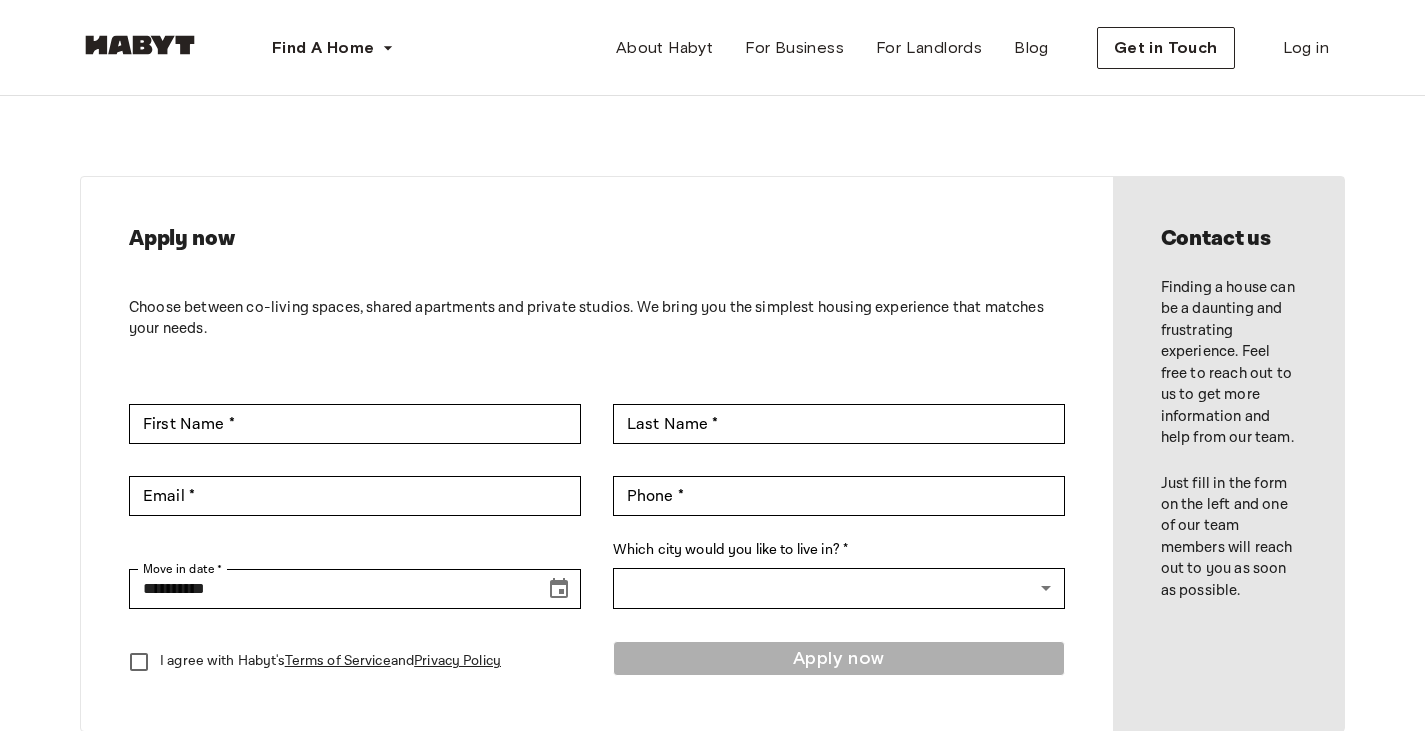click at bounding box center (140, 45) 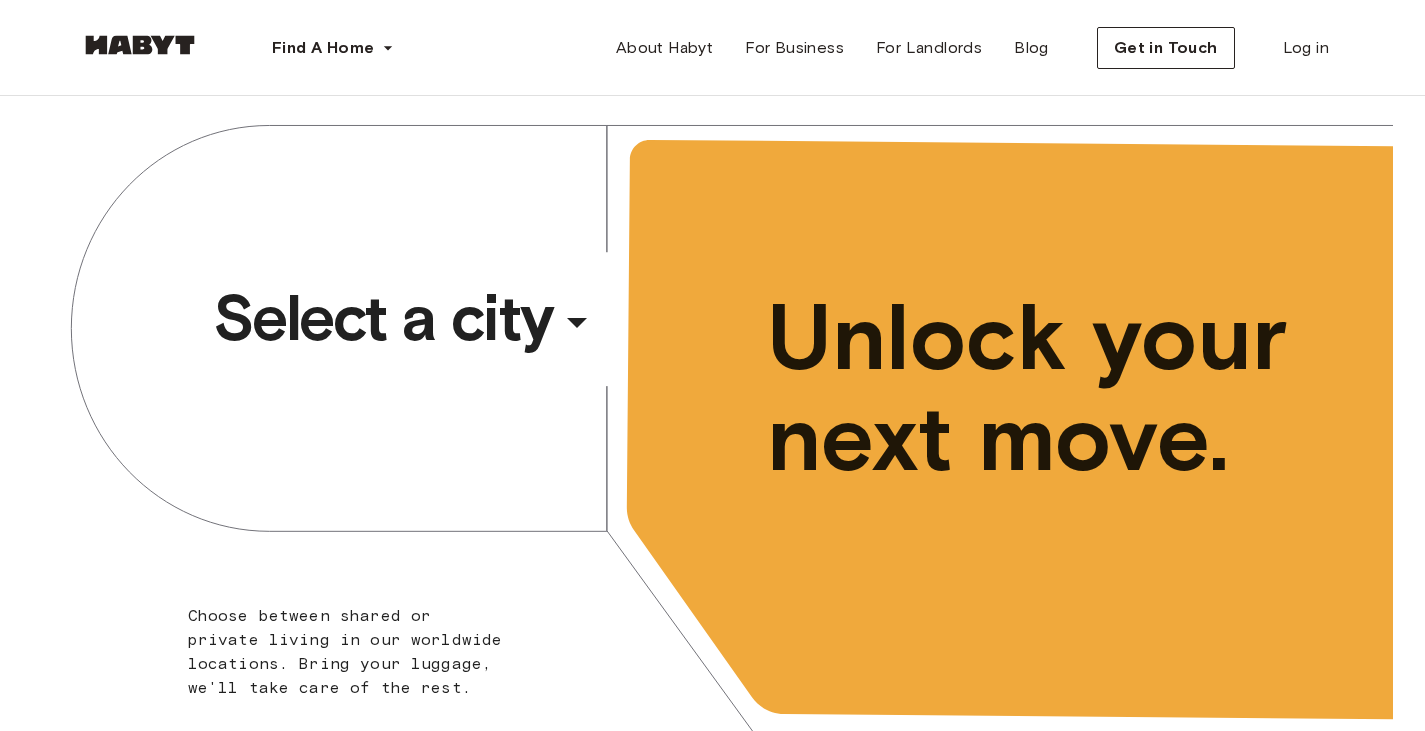 click on "Select a city" at bounding box center (383, 318) 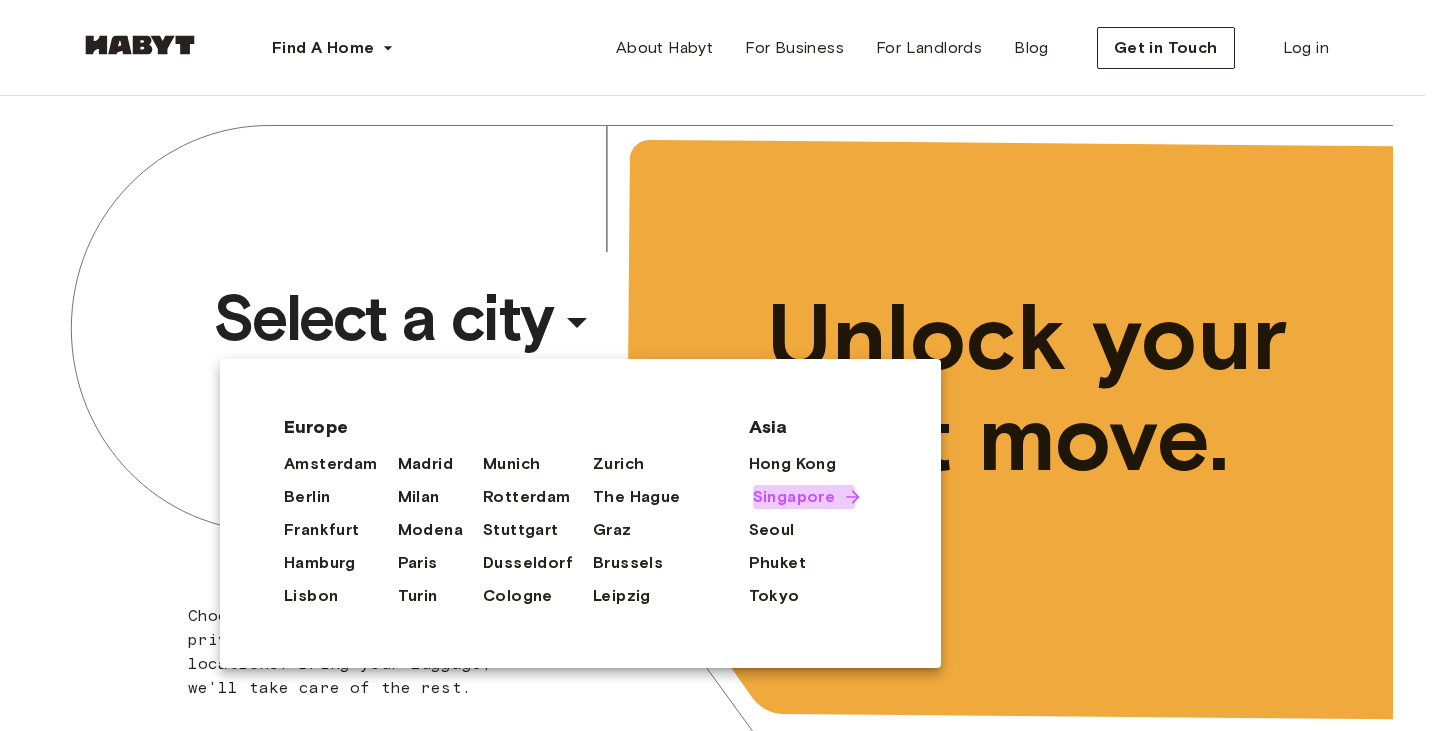 click on "Singapore" at bounding box center [794, 497] 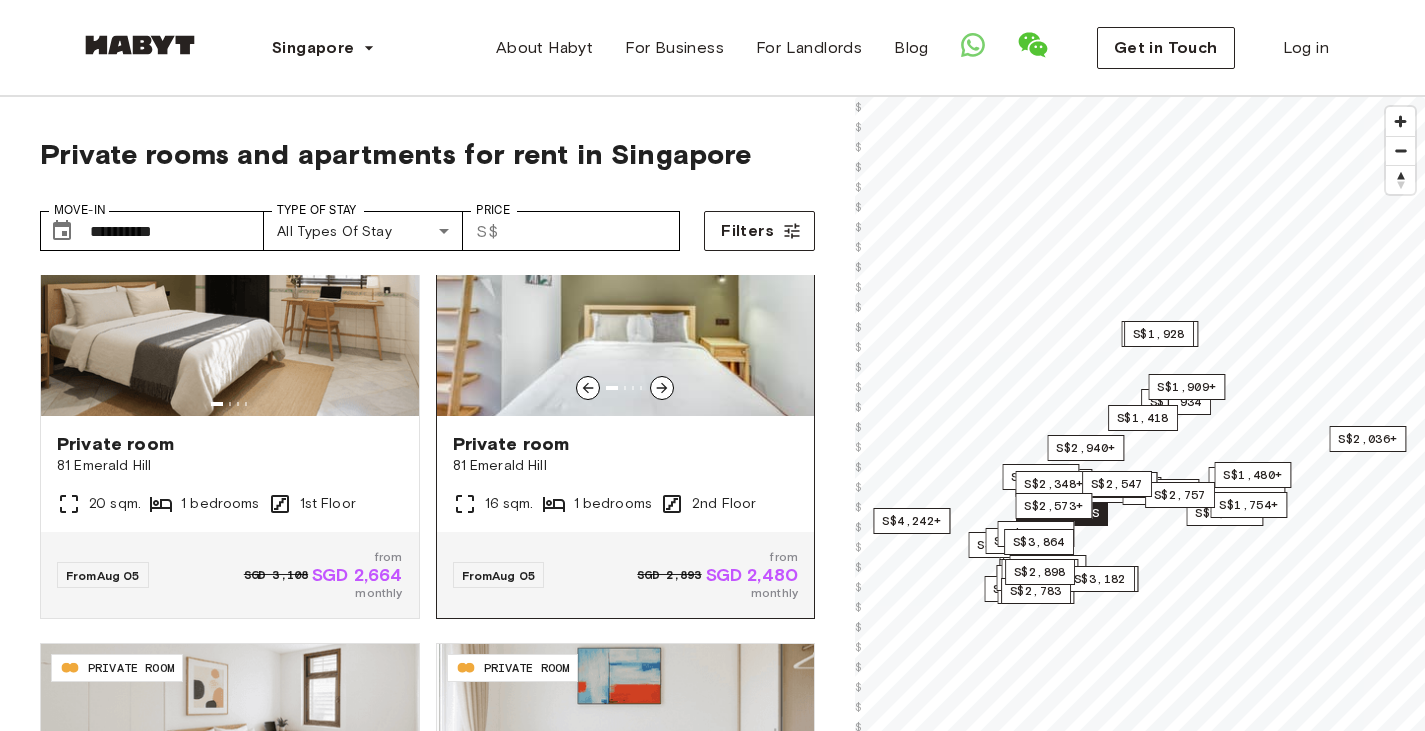 scroll, scrollTop: 0, scrollLeft: 0, axis: both 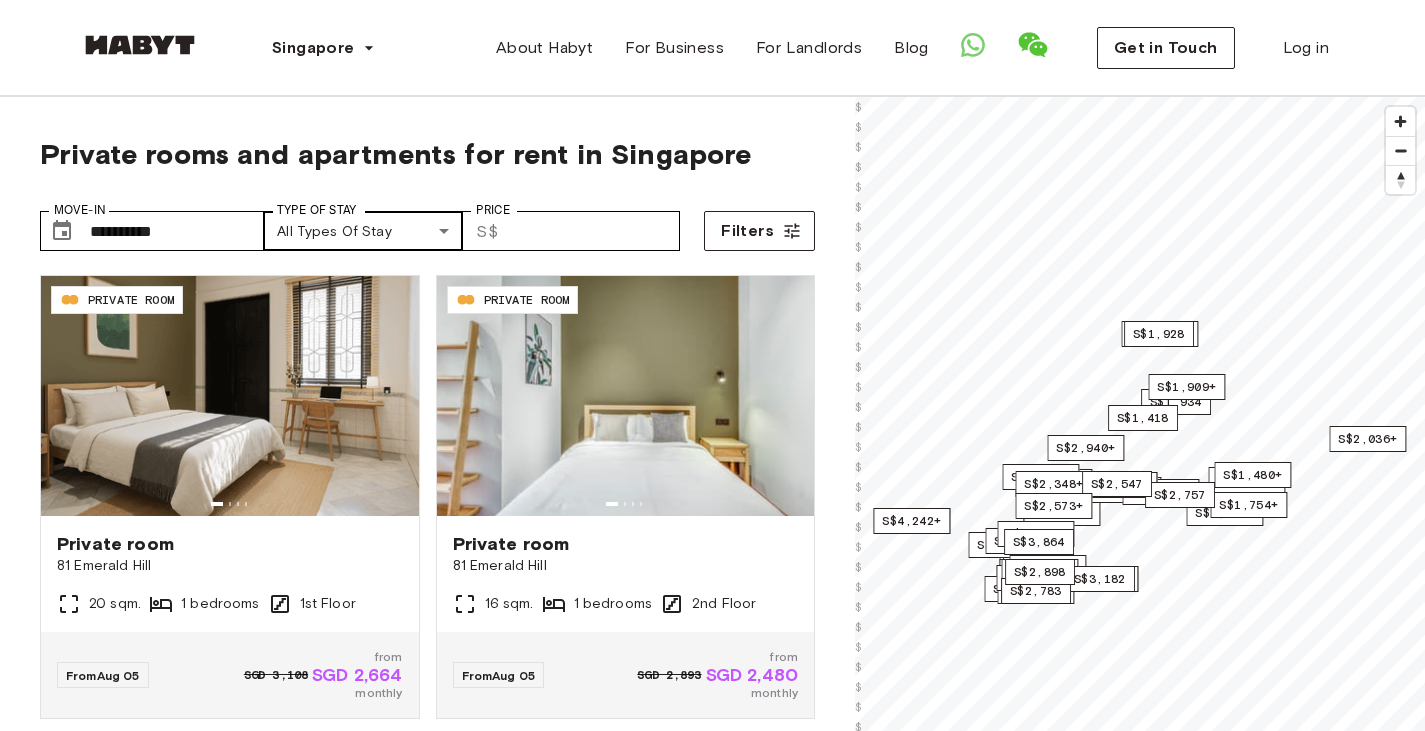 click on "Type of Stay" at bounding box center (317, 210) 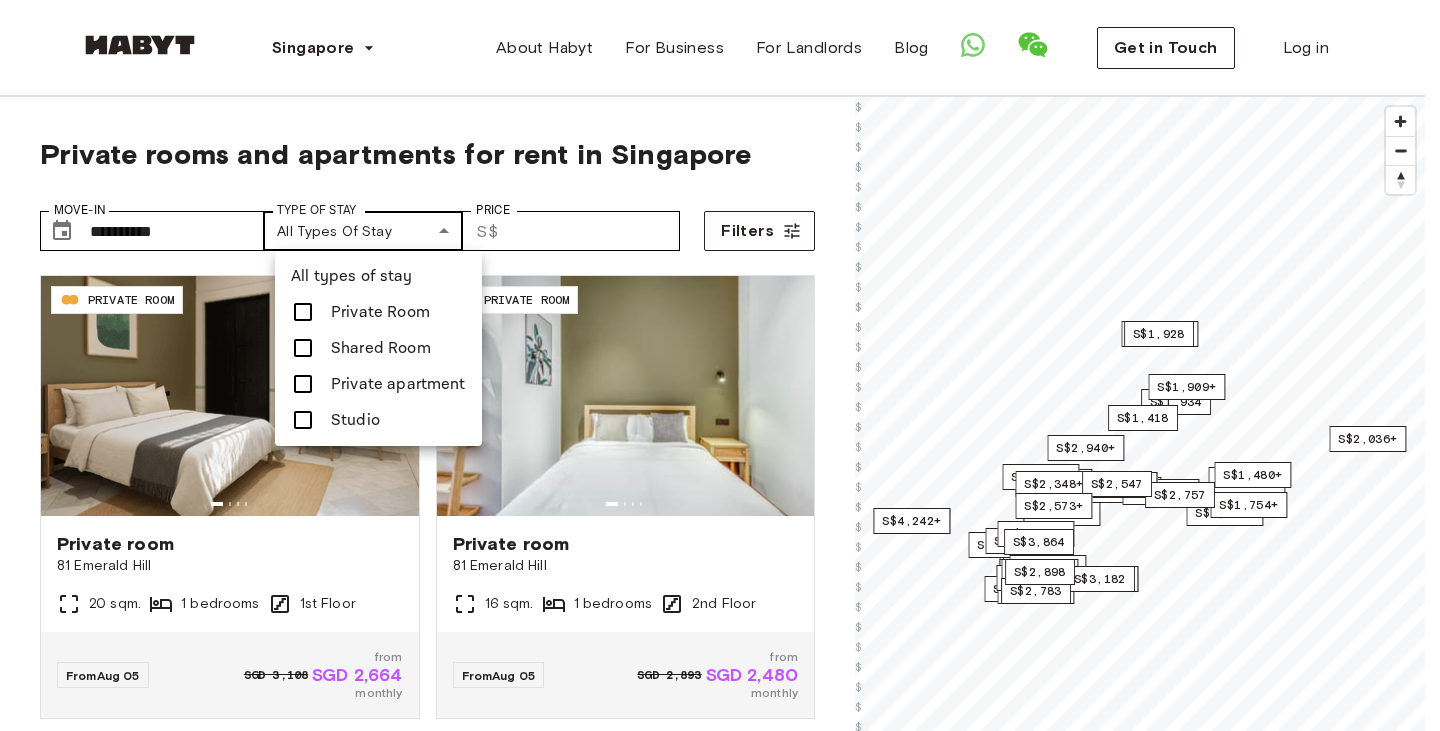 click on "**********" at bounding box center [720, 2322] 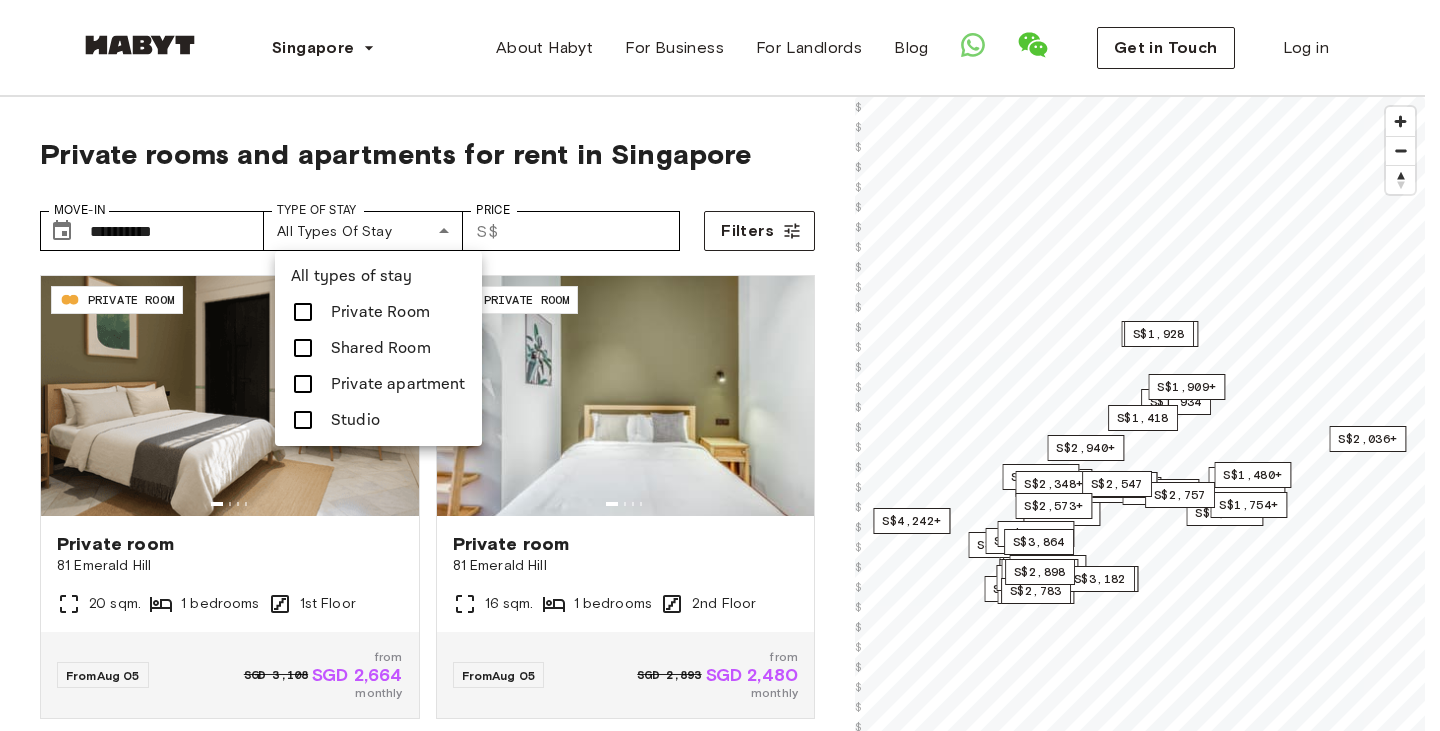 click on "Studio" at bounding box center (355, 420) 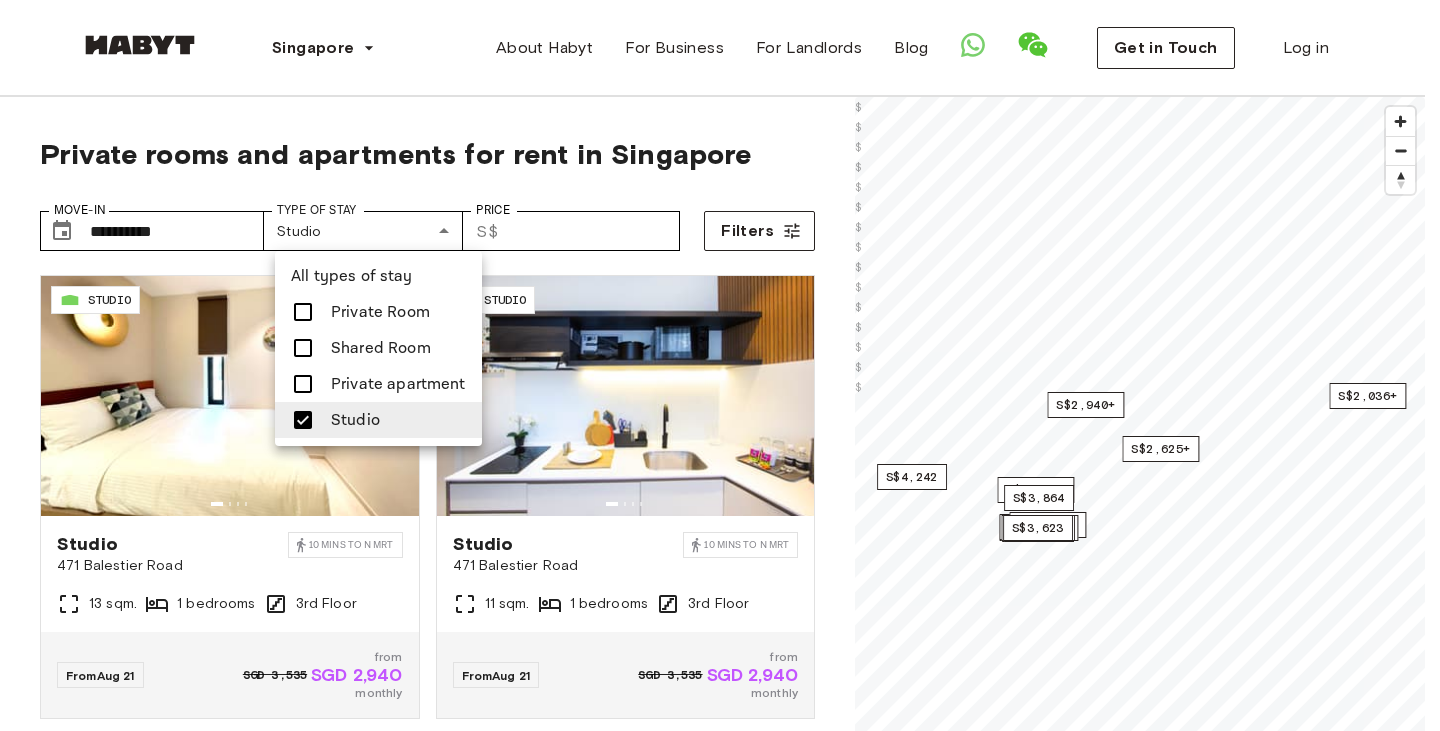 click at bounding box center [720, 365] 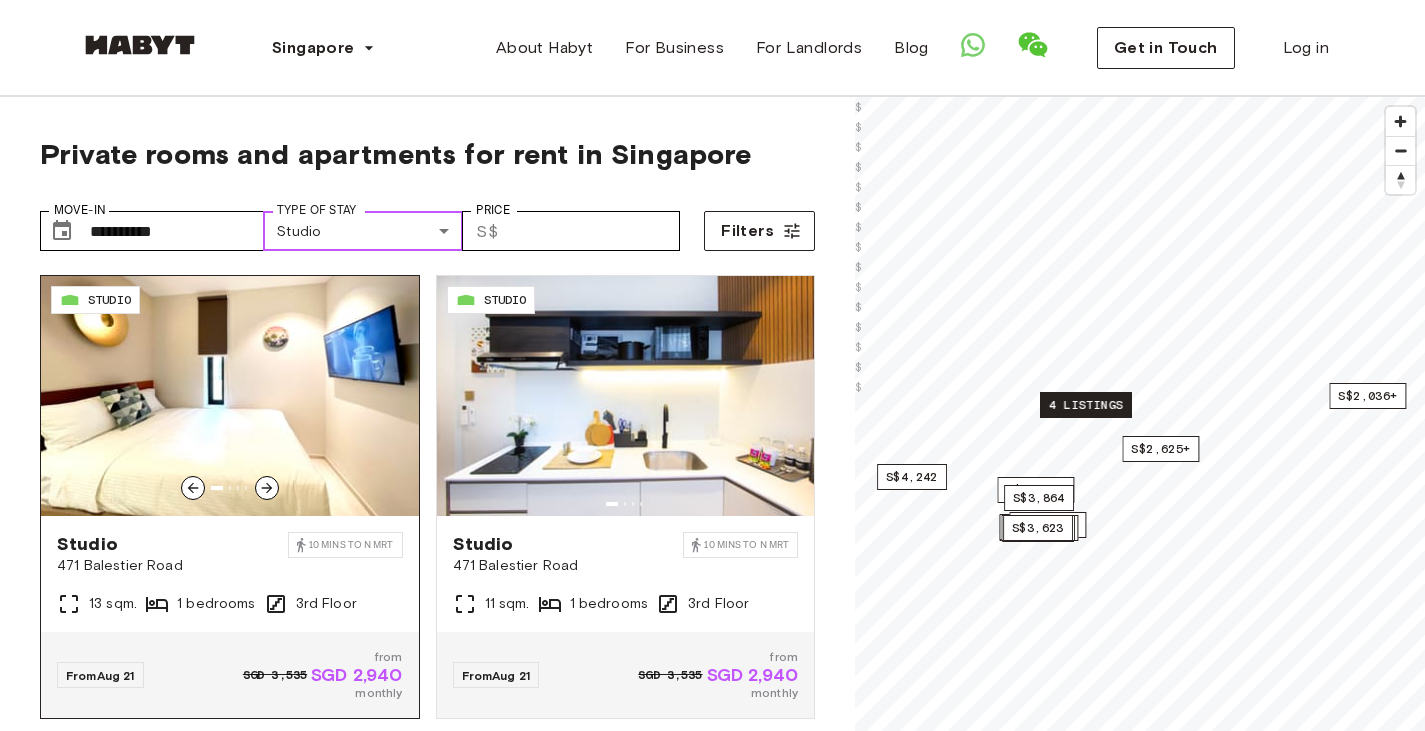 click at bounding box center (230, 396) 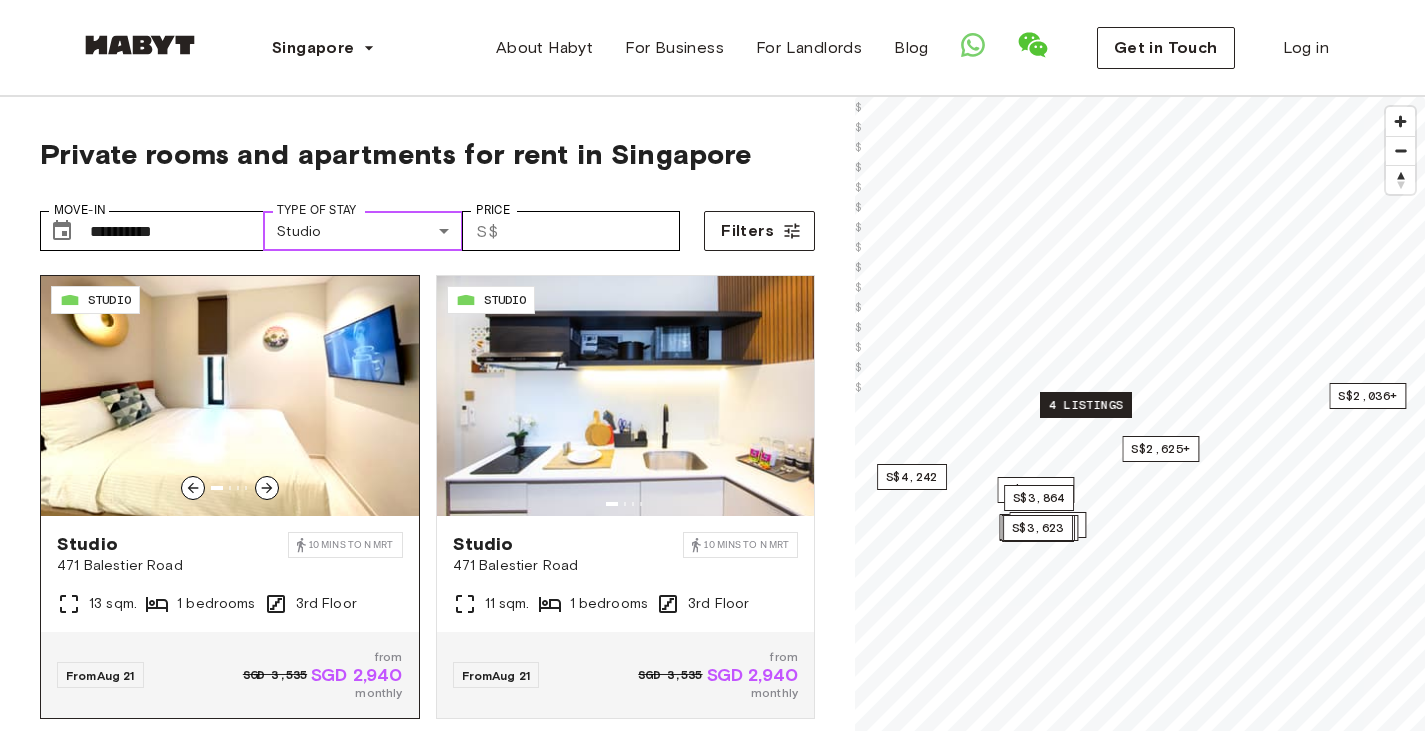 click at bounding box center [230, 396] 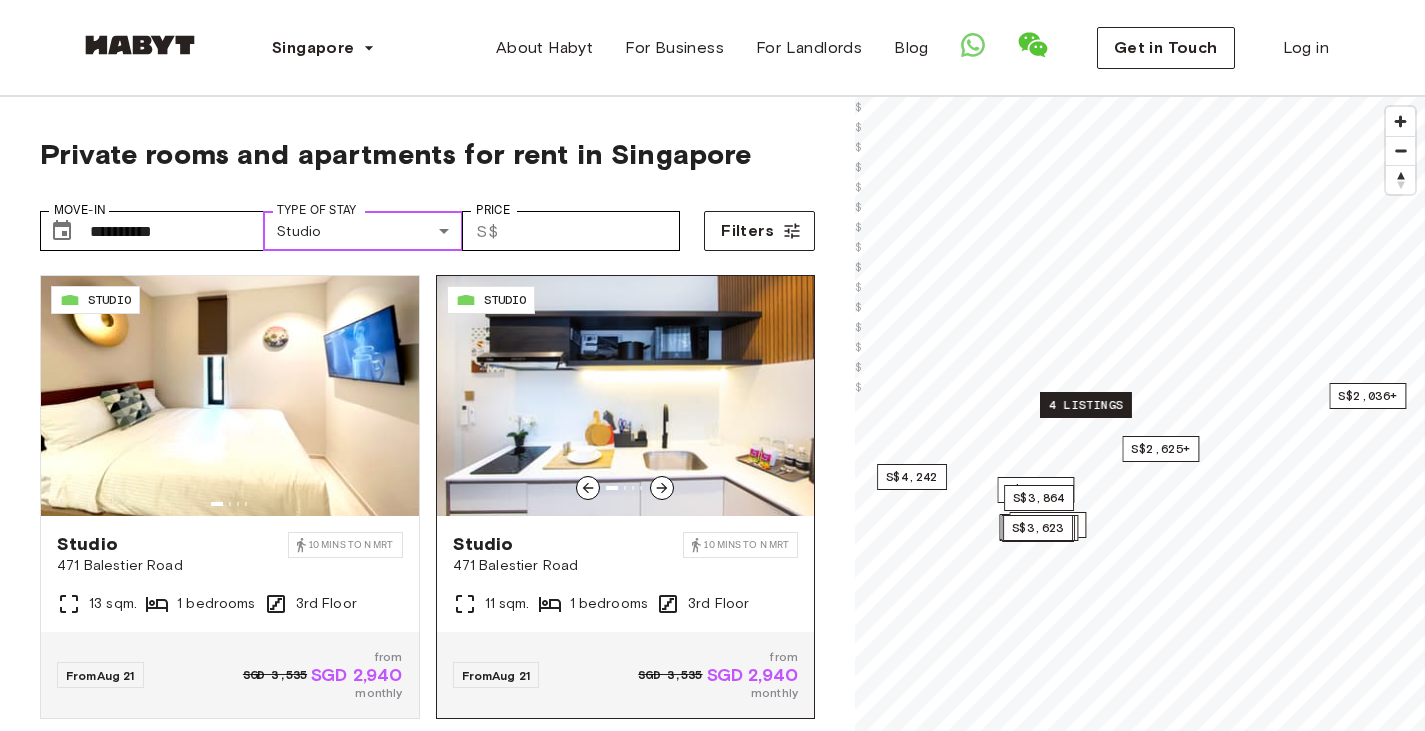 click at bounding box center (626, 396) 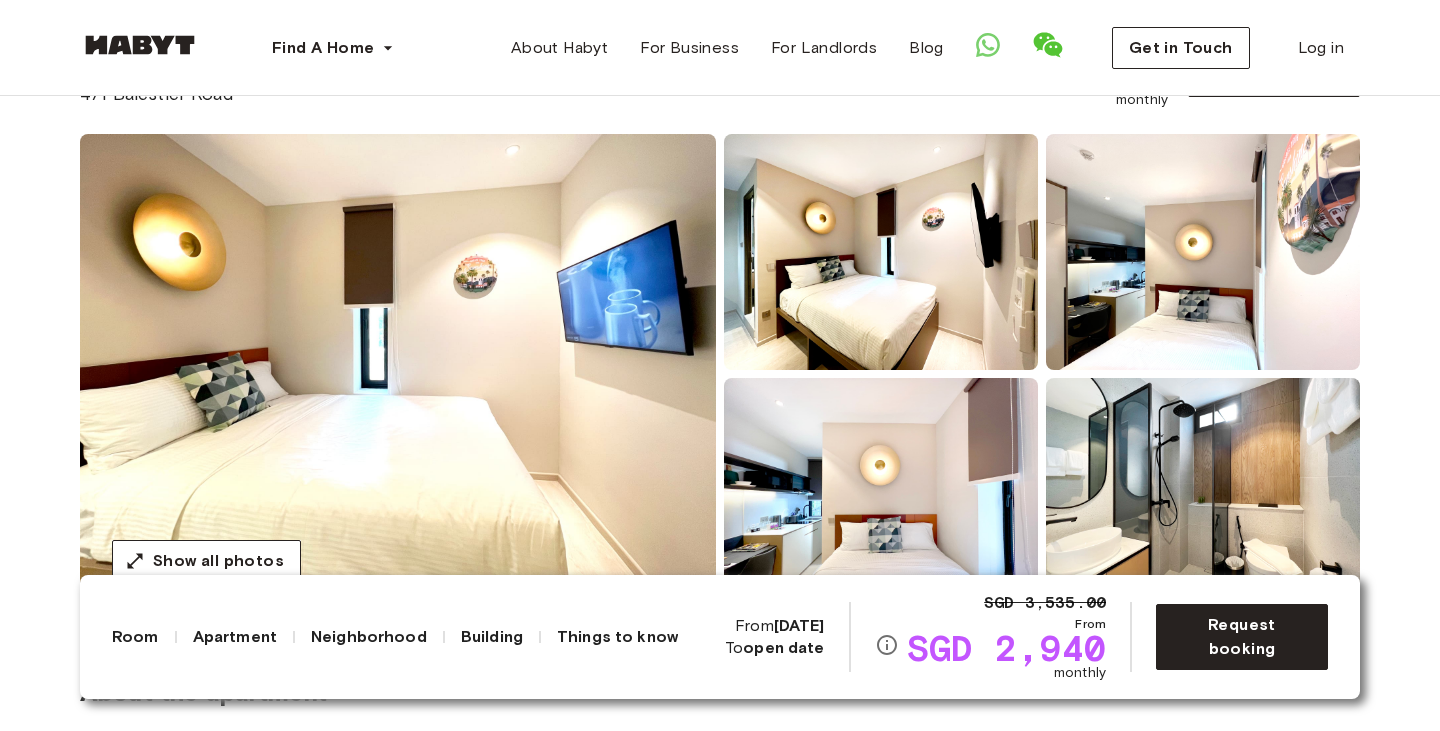 scroll, scrollTop: 500, scrollLeft: 0, axis: vertical 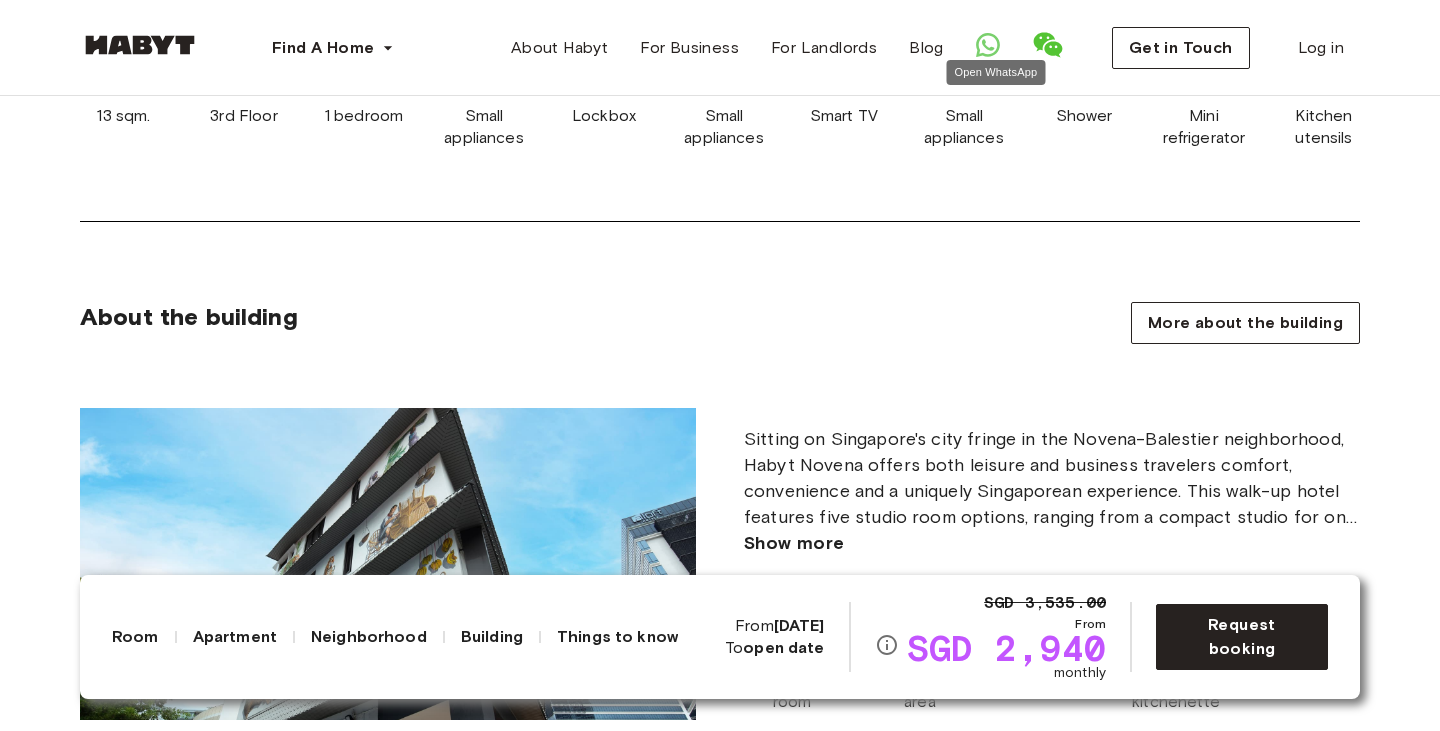 click 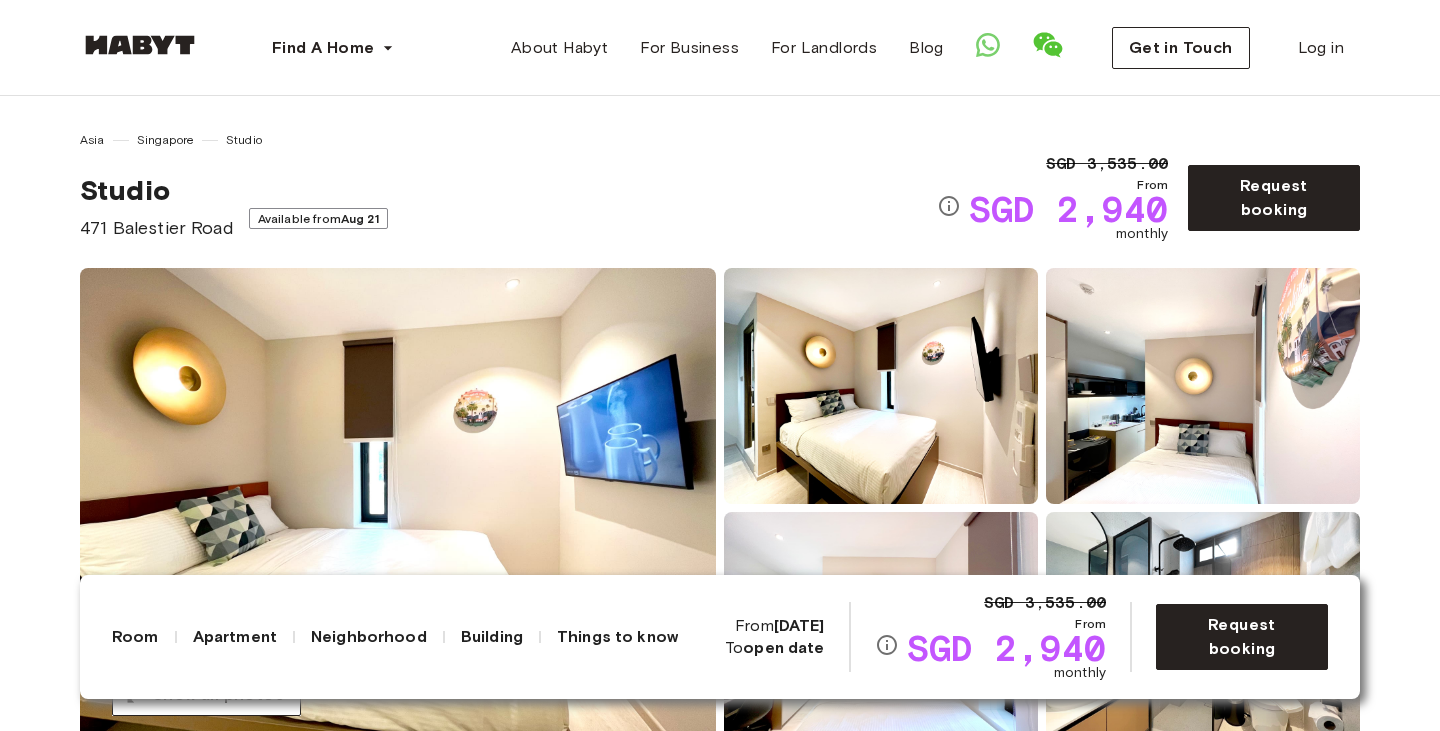 scroll, scrollTop: 0, scrollLeft: 0, axis: both 